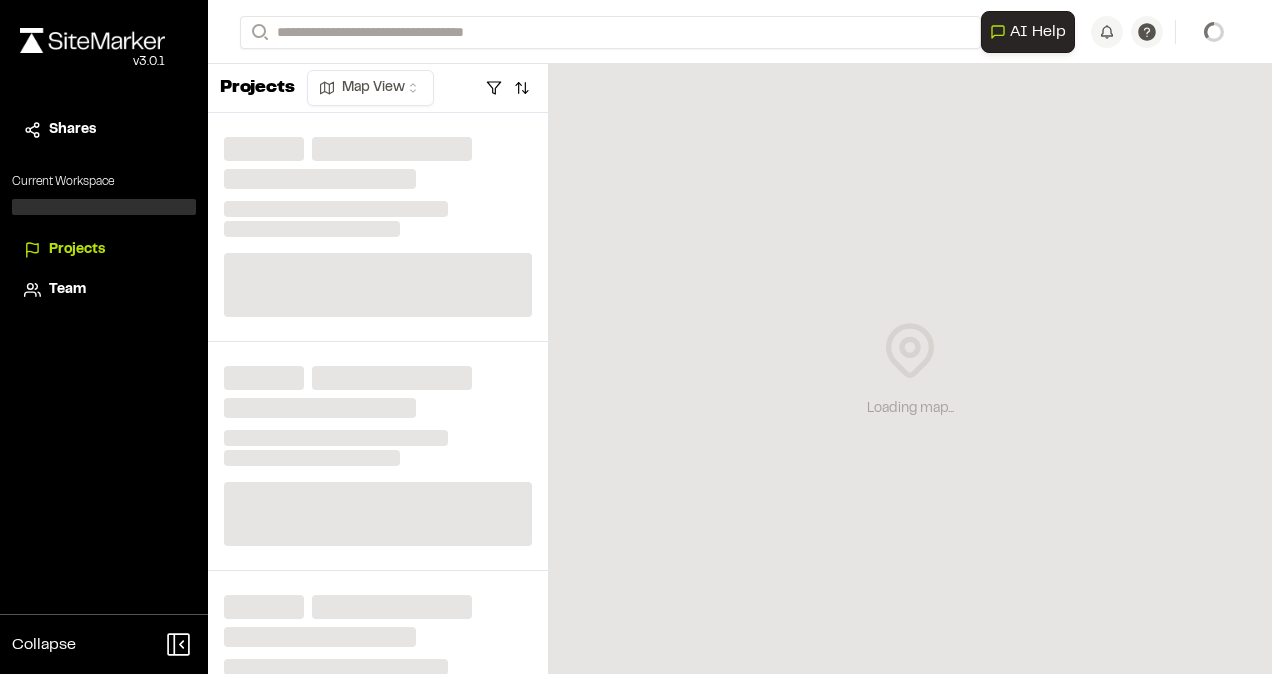 scroll, scrollTop: 0, scrollLeft: 0, axis: both 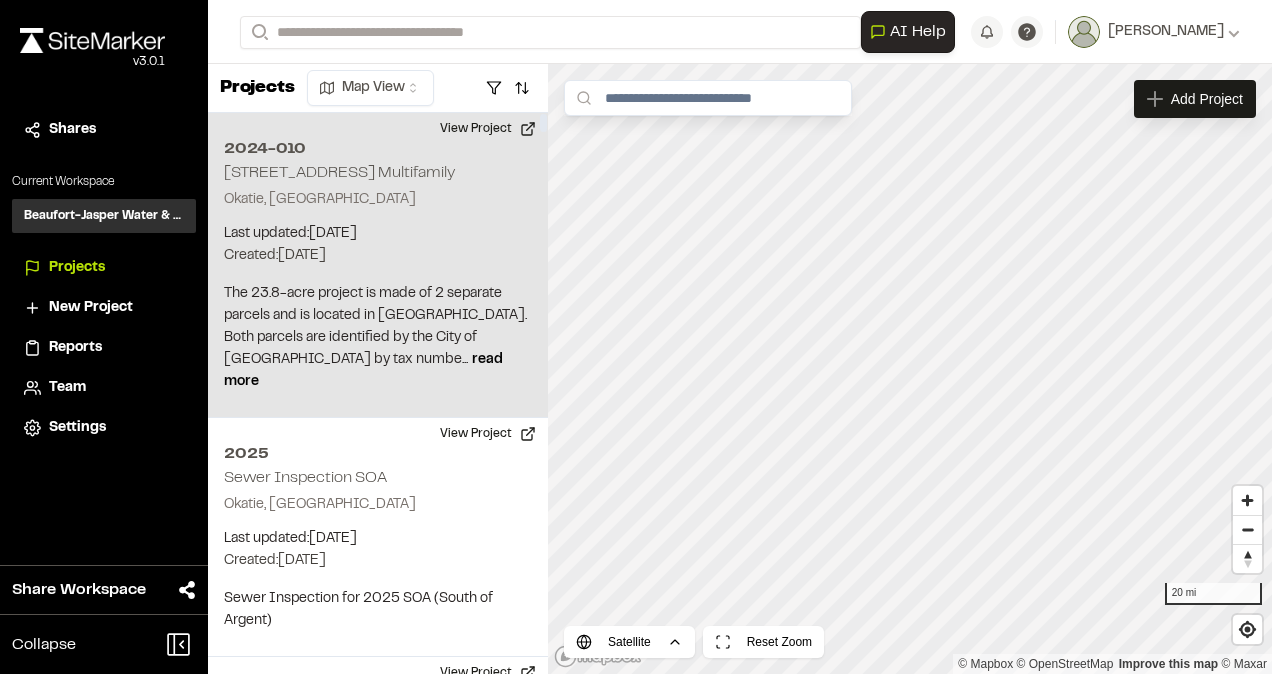 click on "2024-010" at bounding box center [378, 149] 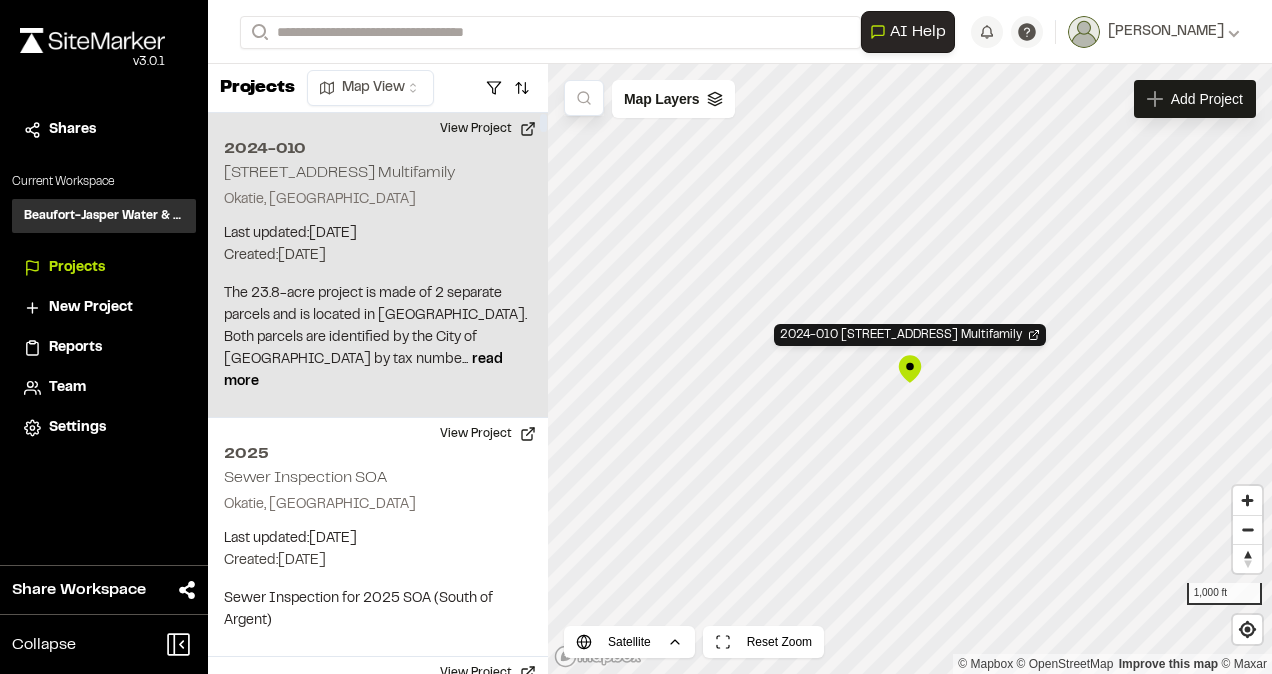 click on "[STREET_ADDRESS] Multifamily" at bounding box center [339, 173] 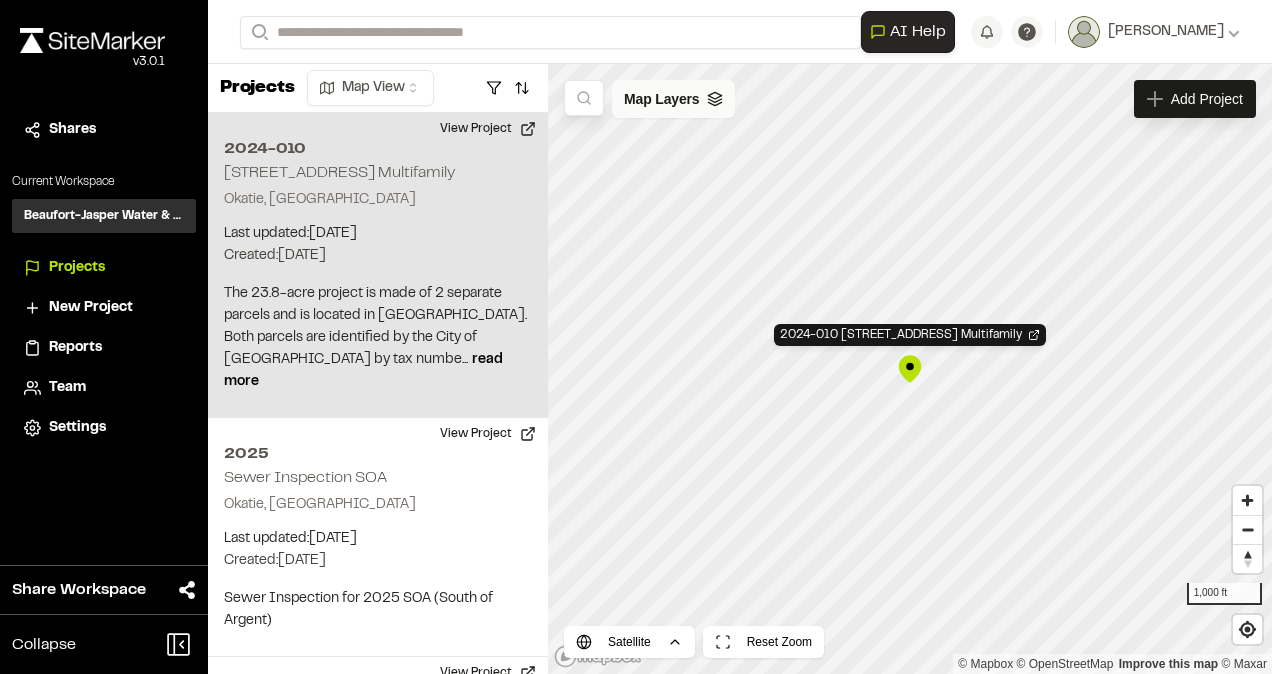 click on "Map Layers" at bounding box center [661, 99] 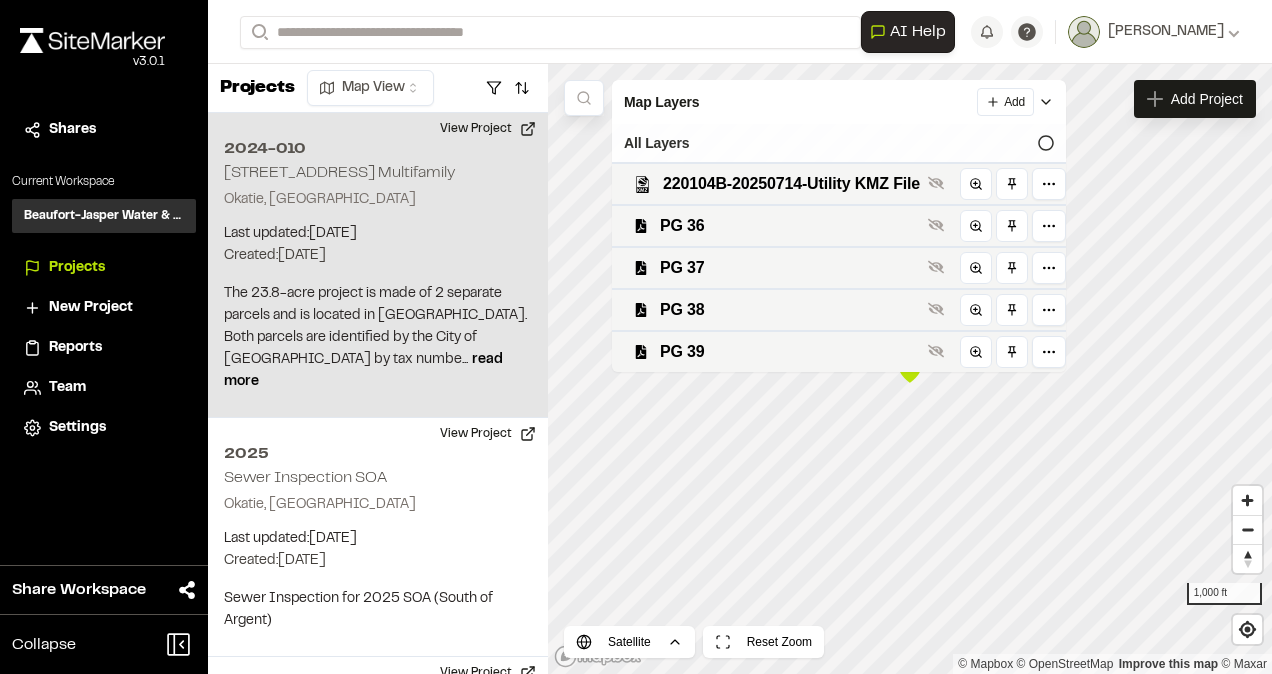 click 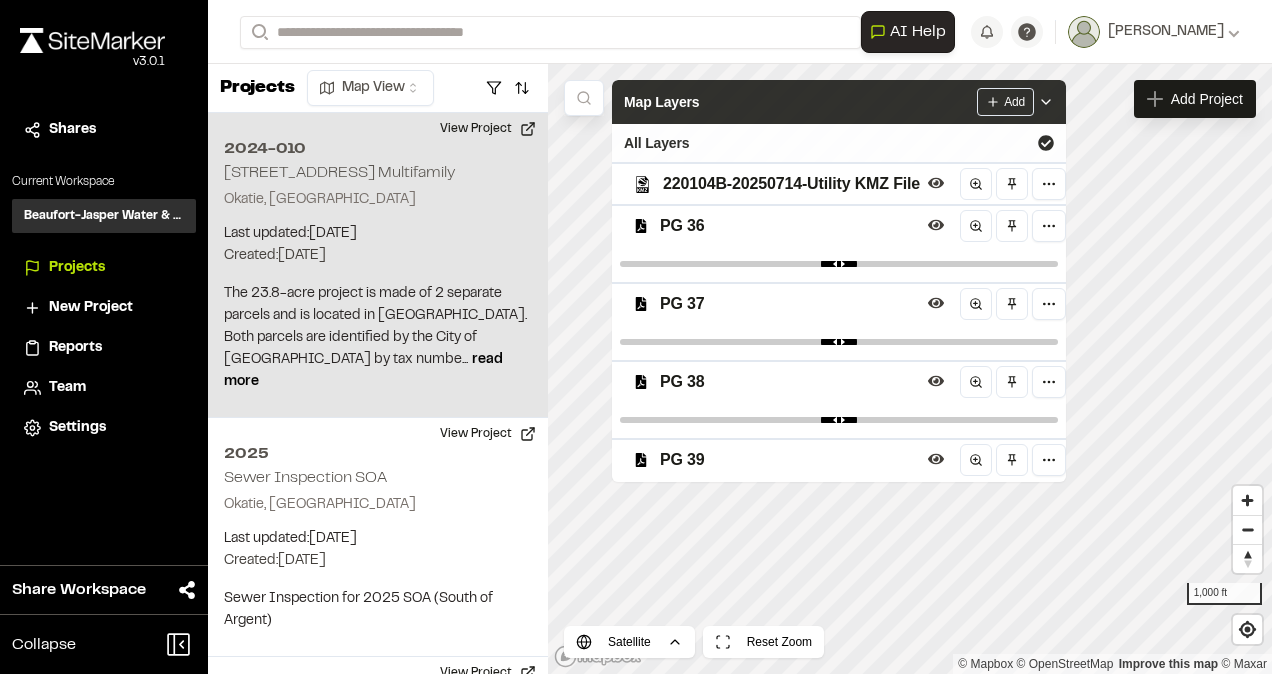 click 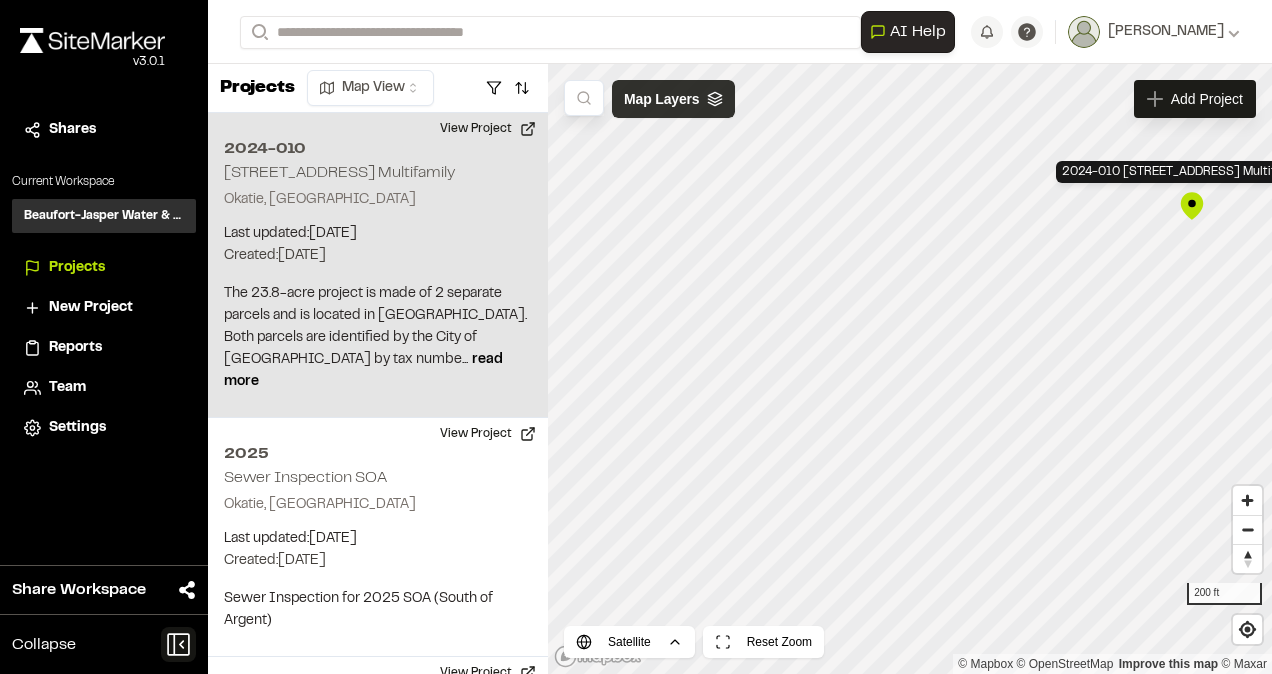 click 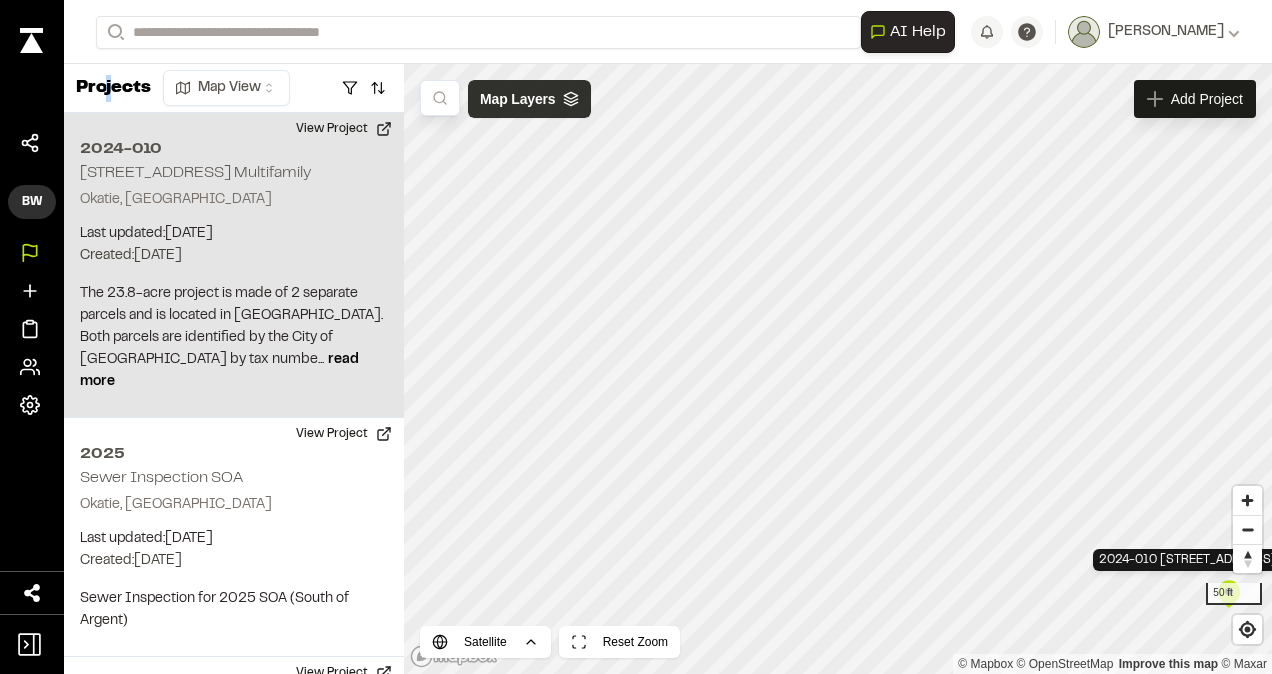 click on "Projects" at bounding box center (113, 88) 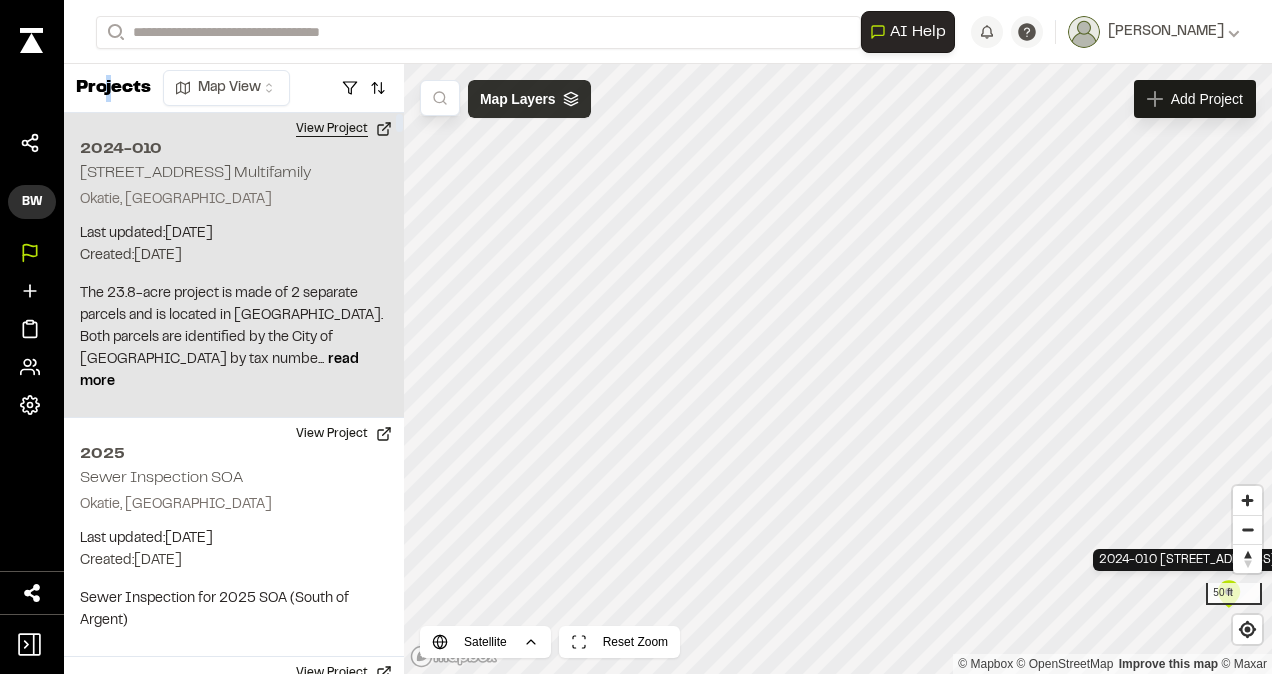 click on "View Project" at bounding box center [344, 129] 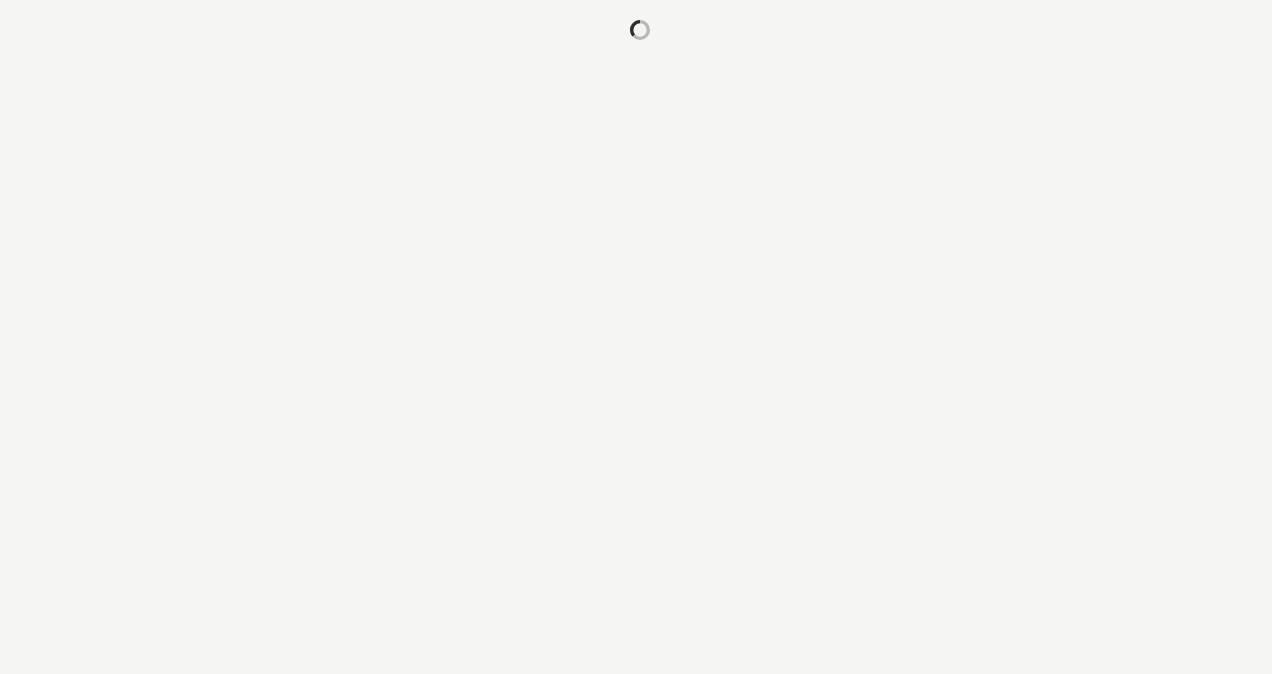 scroll, scrollTop: 0, scrollLeft: 0, axis: both 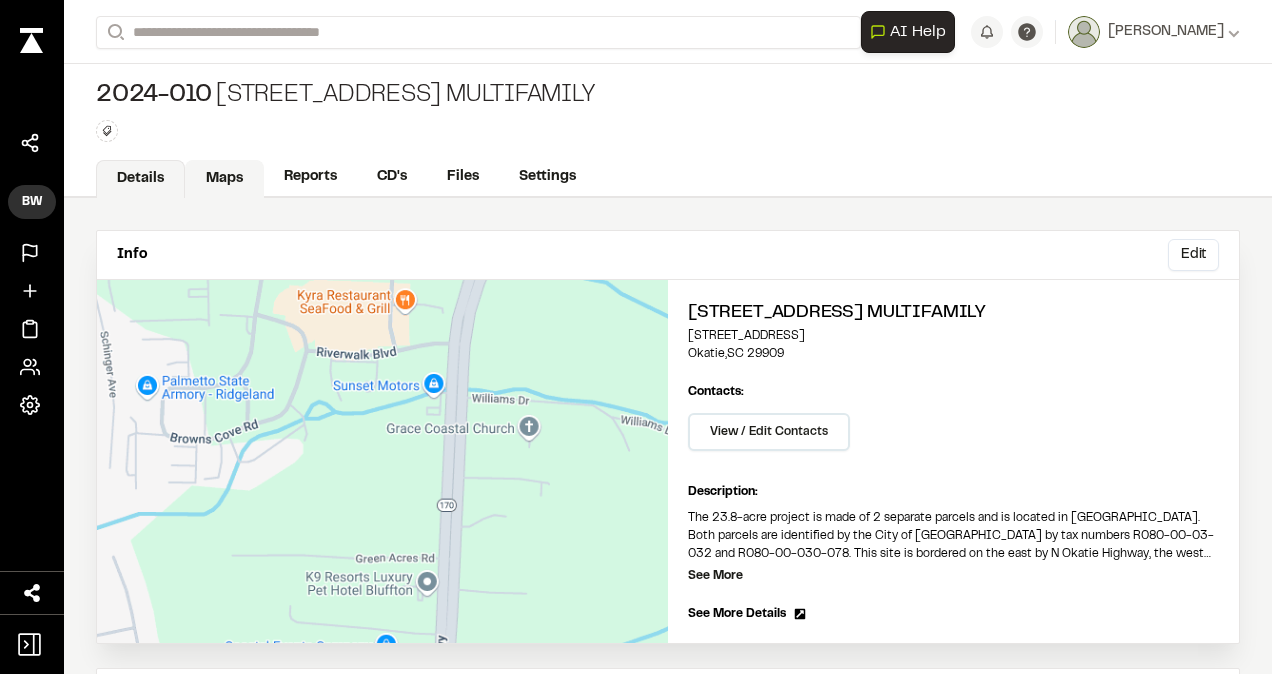 click on "Maps" at bounding box center [224, 179] 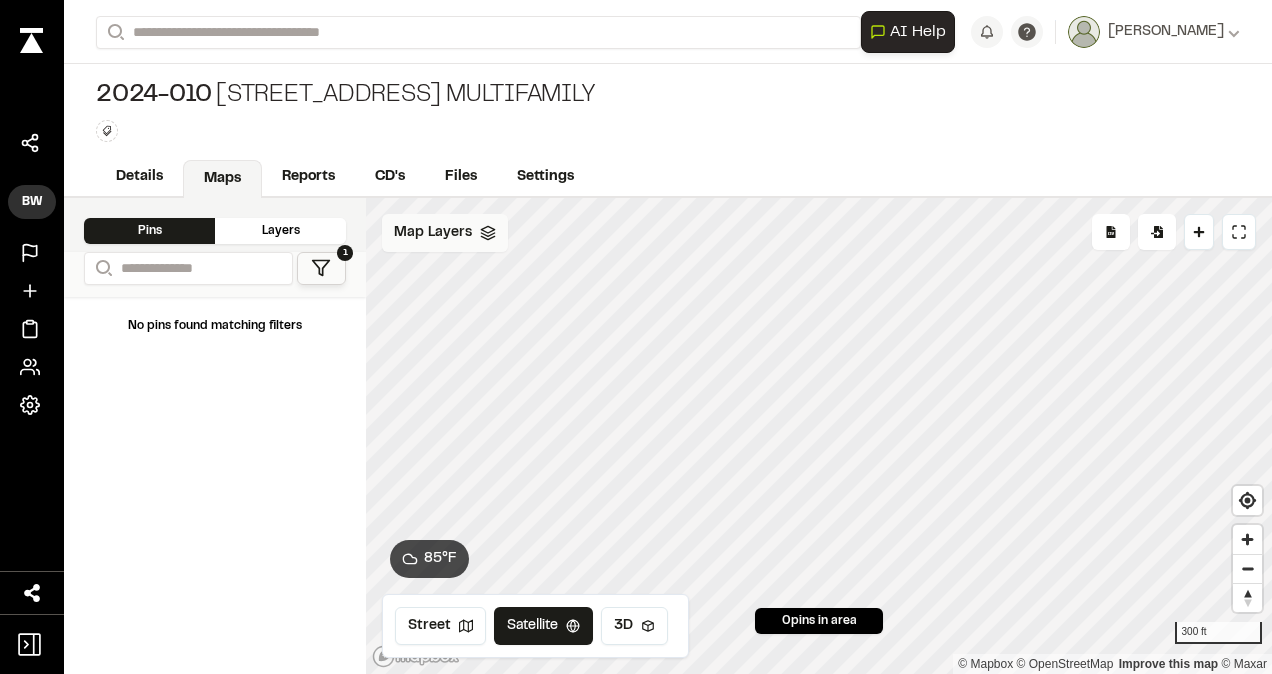 click on "Map Layers" at bounding box center (445, 233) 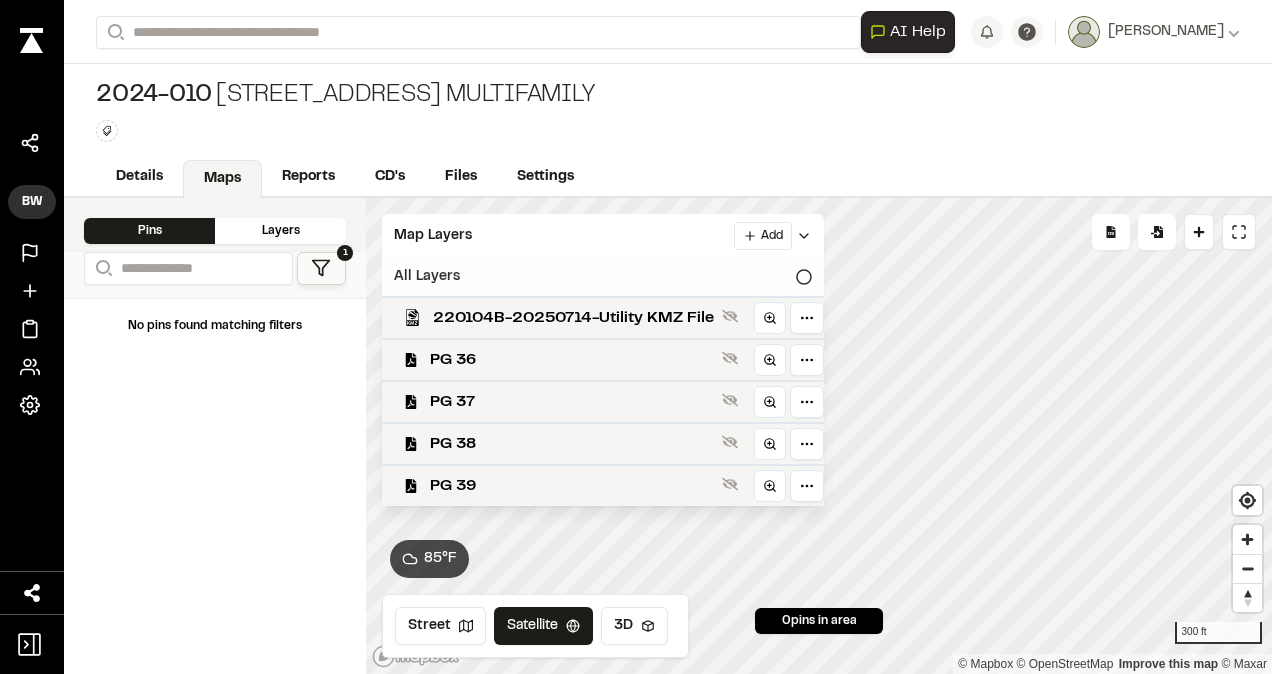 click on "All Layers" at bounding box center (603, 277) 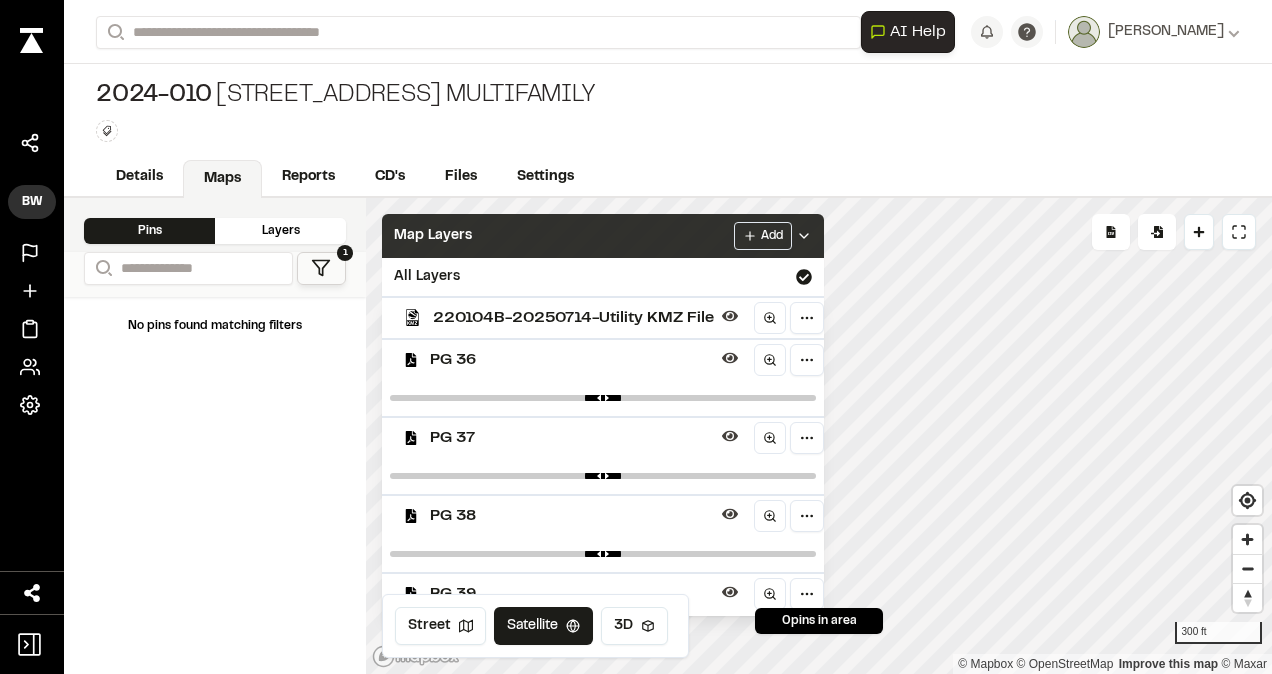 click 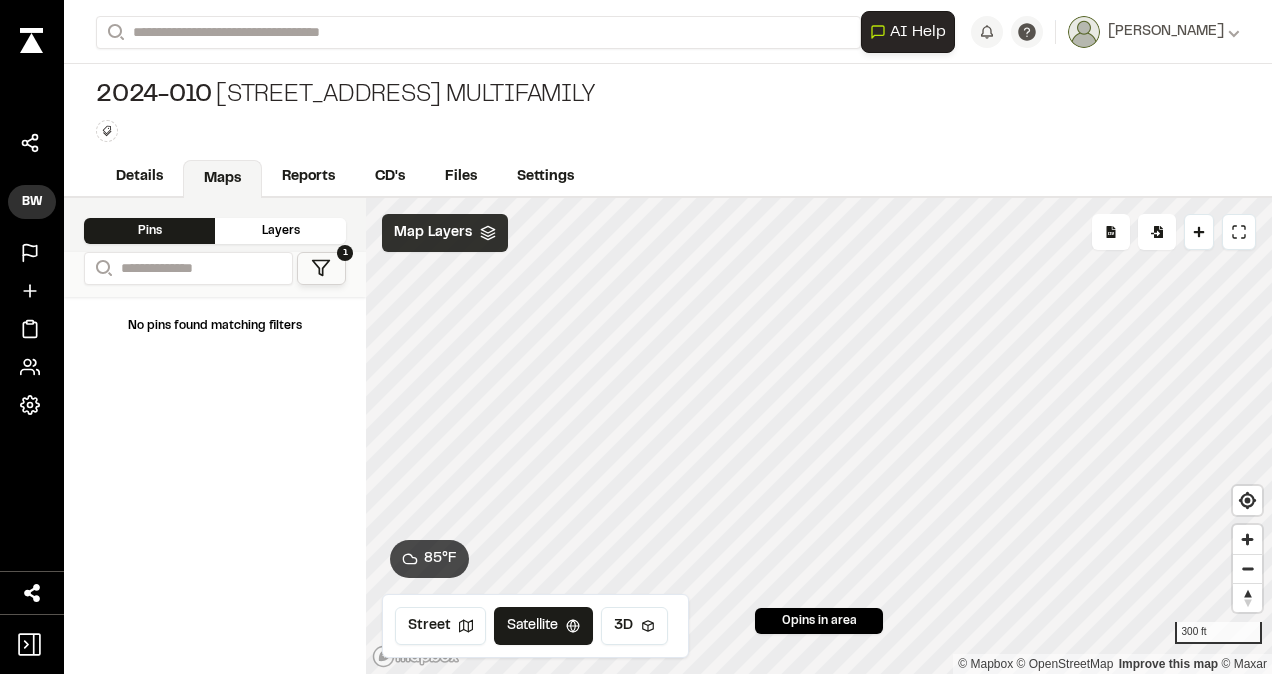 click on "Maps" at bounding box center (222, 179) 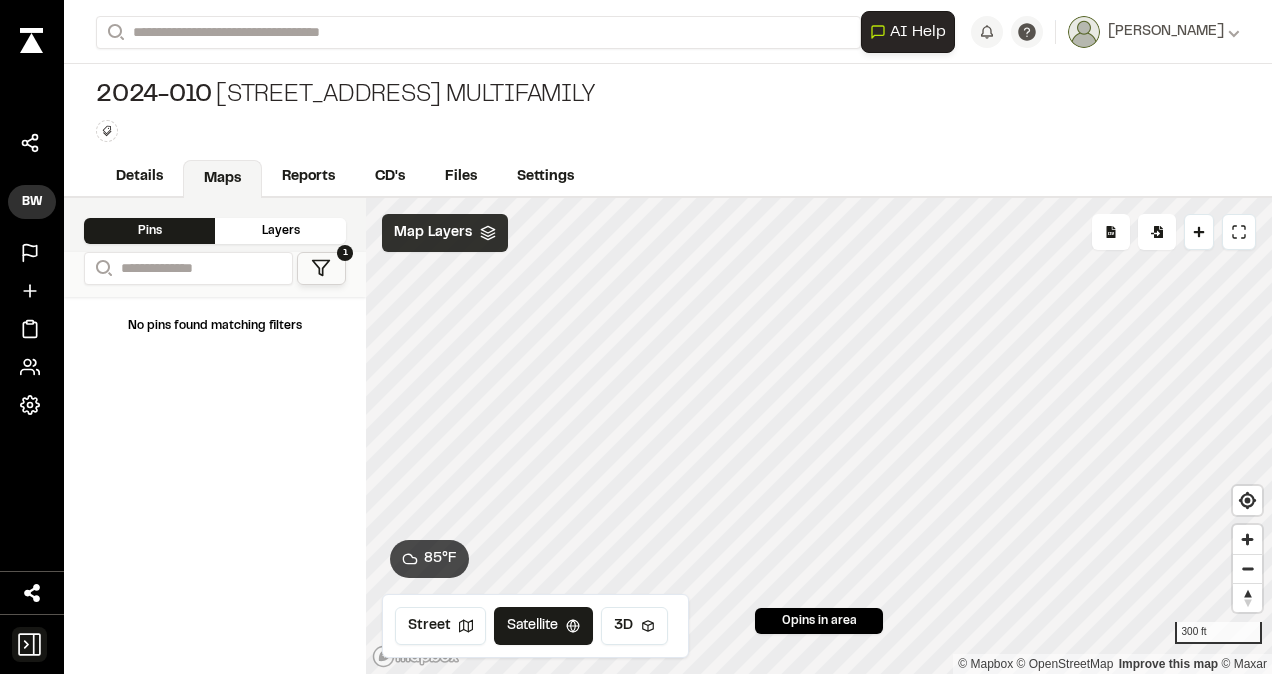 click 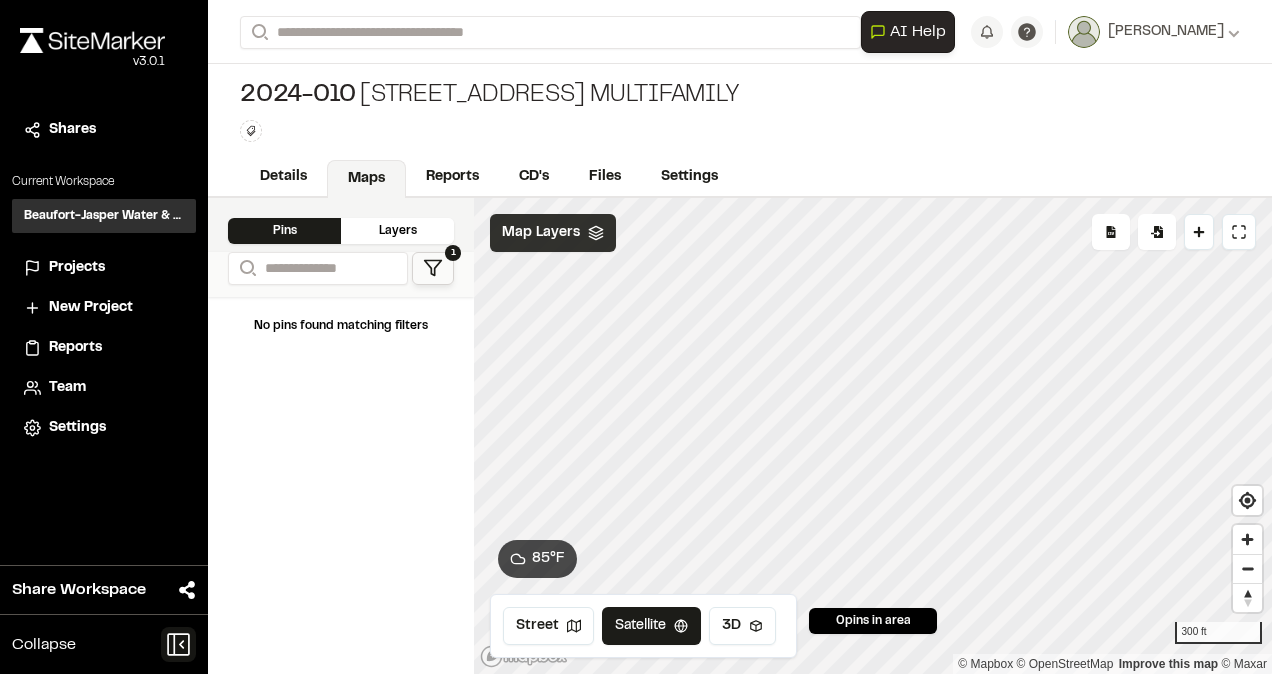 click 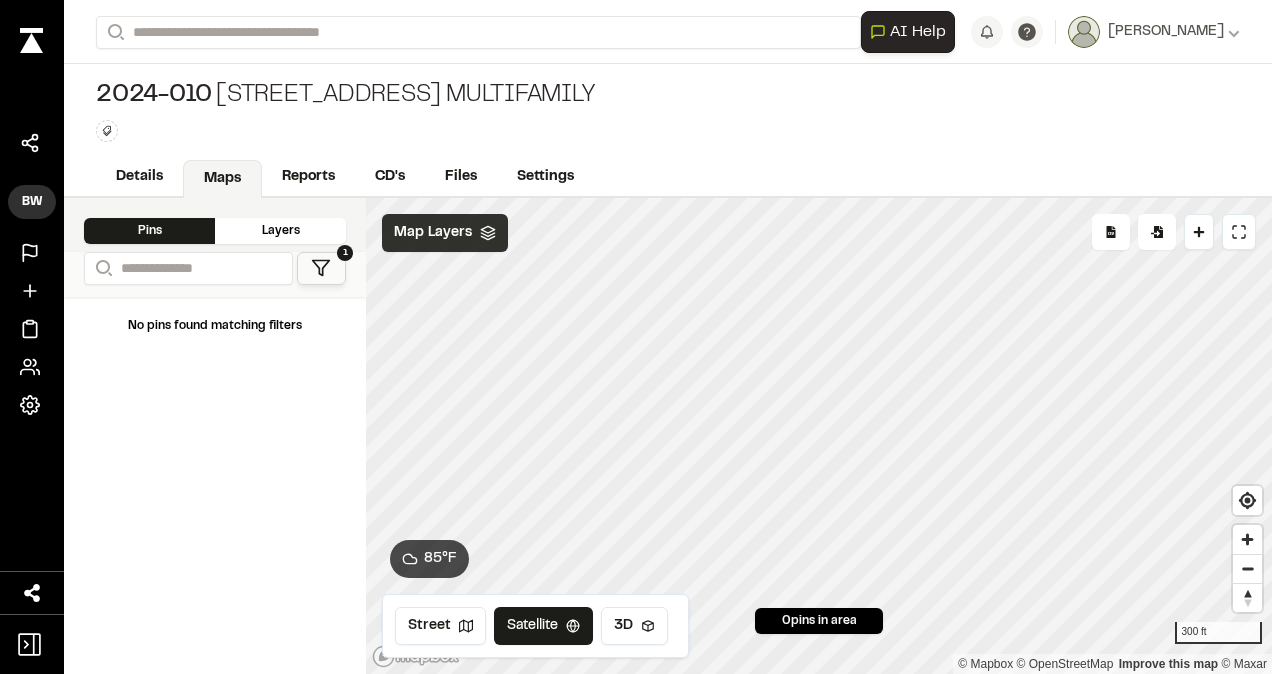 click on "Maps" at bounding box center [222, 179] 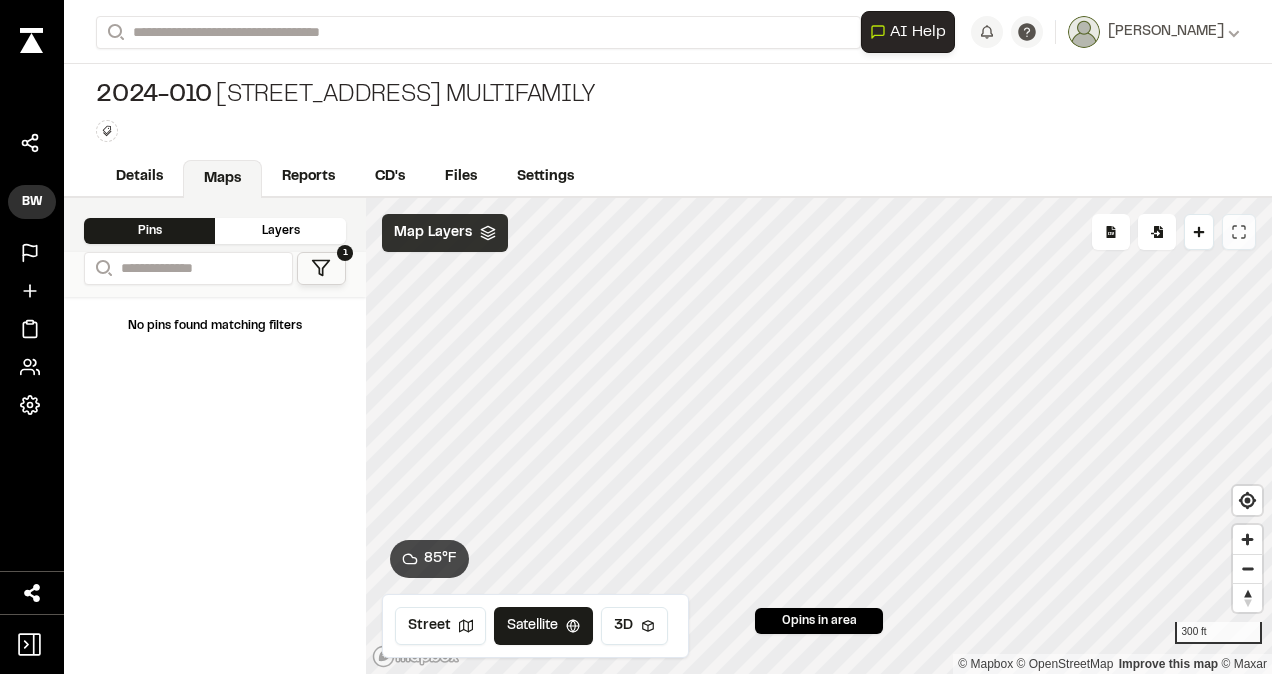 click at bounding box center (1239, 232) 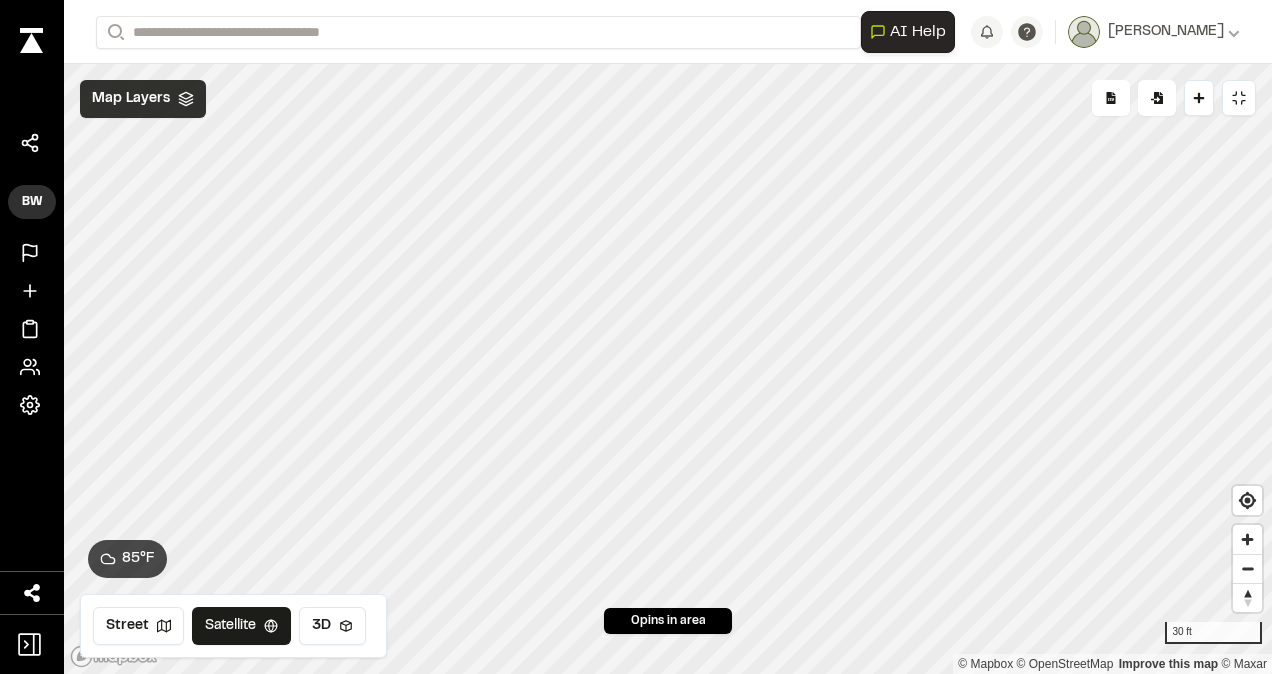 click on "Map Layers" at bounding box center [131, 99] 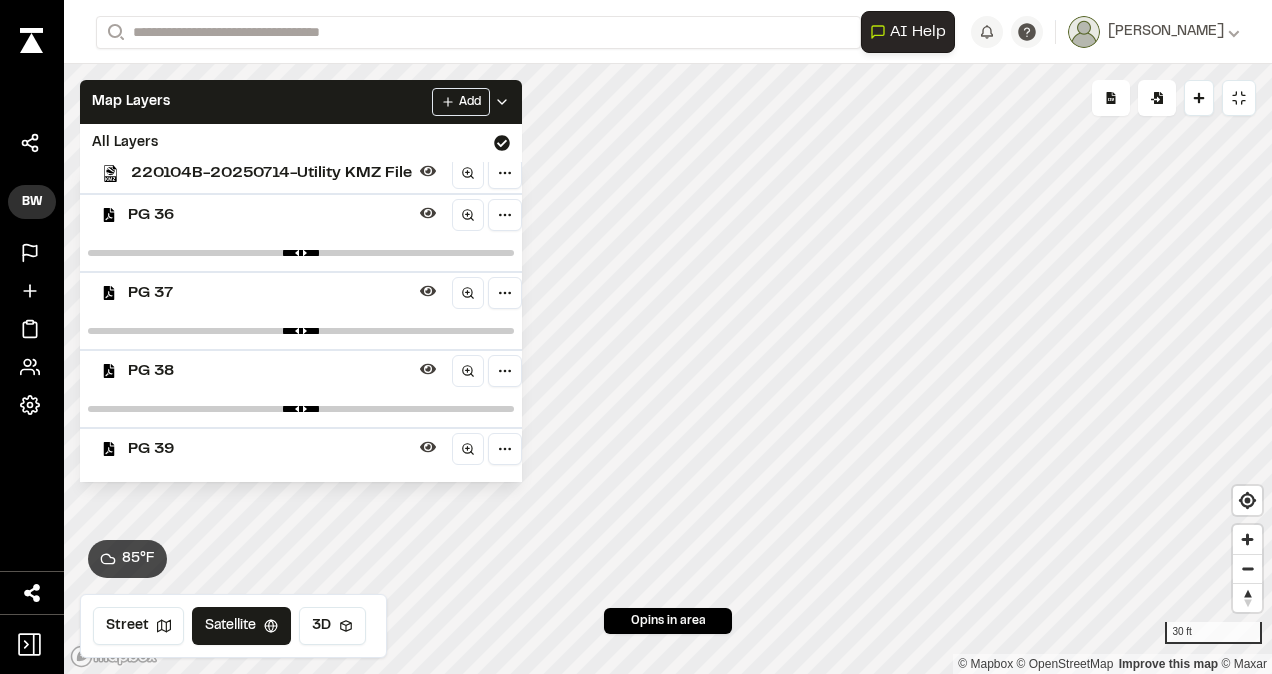 scroll, scrollTop: 0, scrollLeft: 0, axis: both 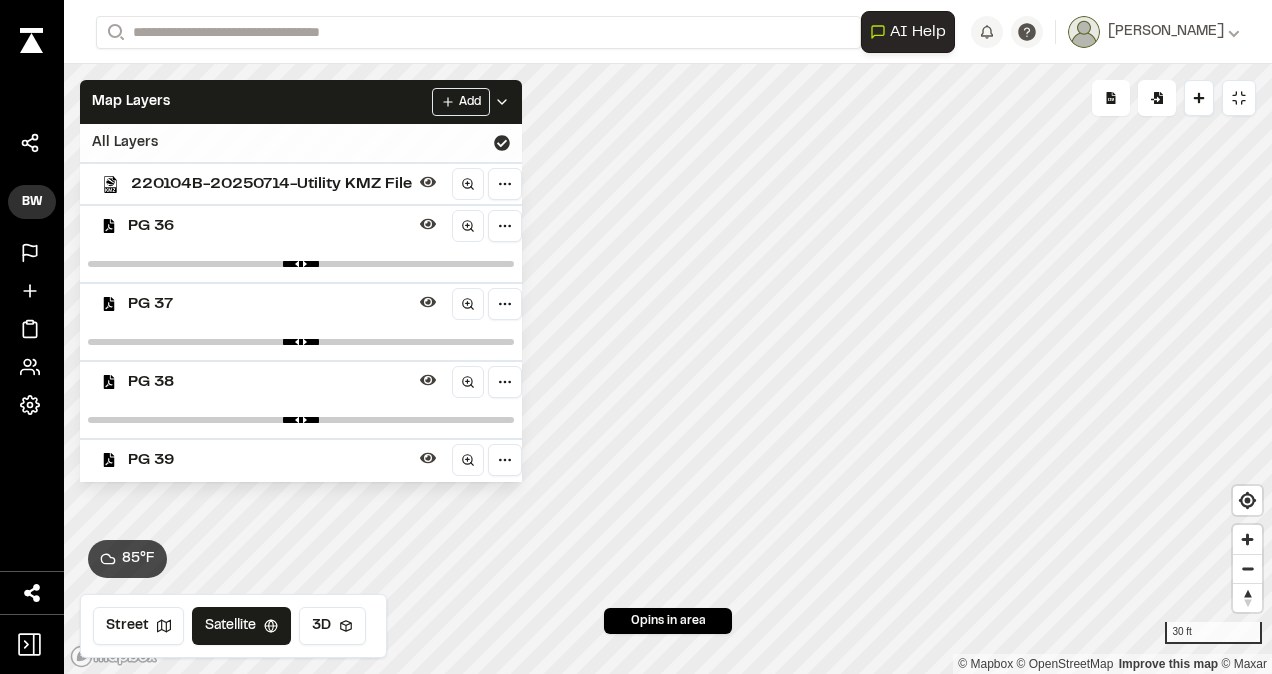 click on "All Layers" at bounding box center [301, 143] 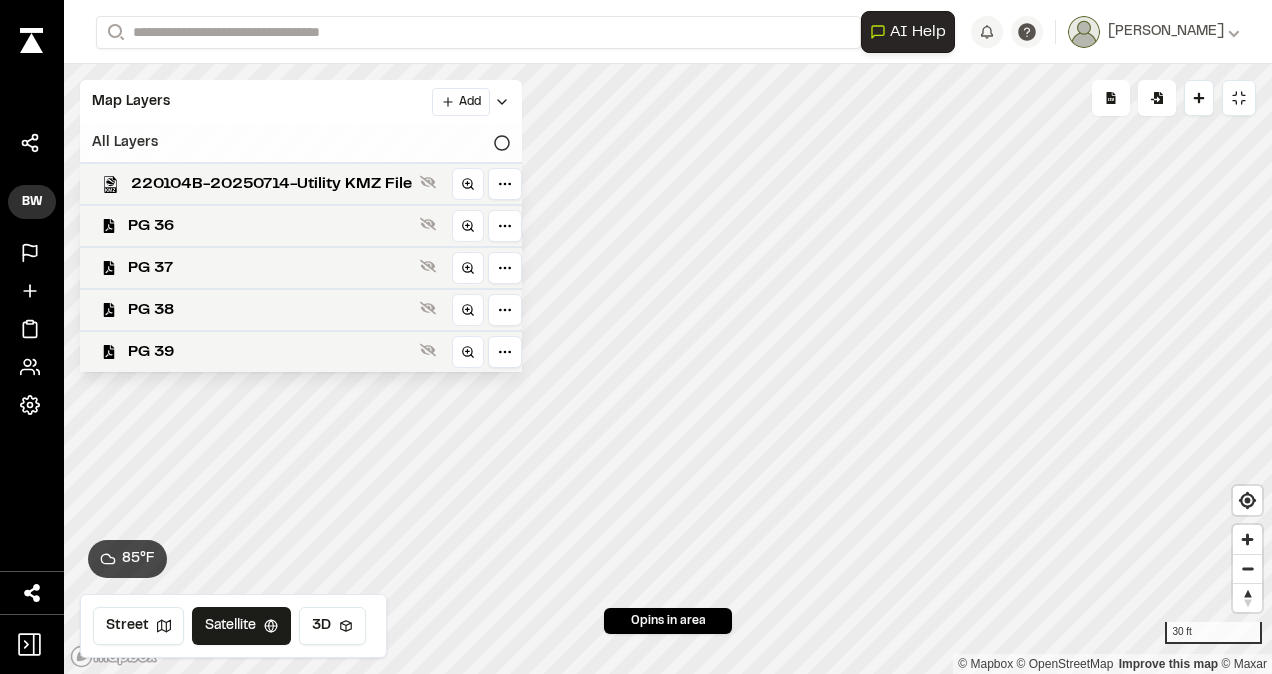 click 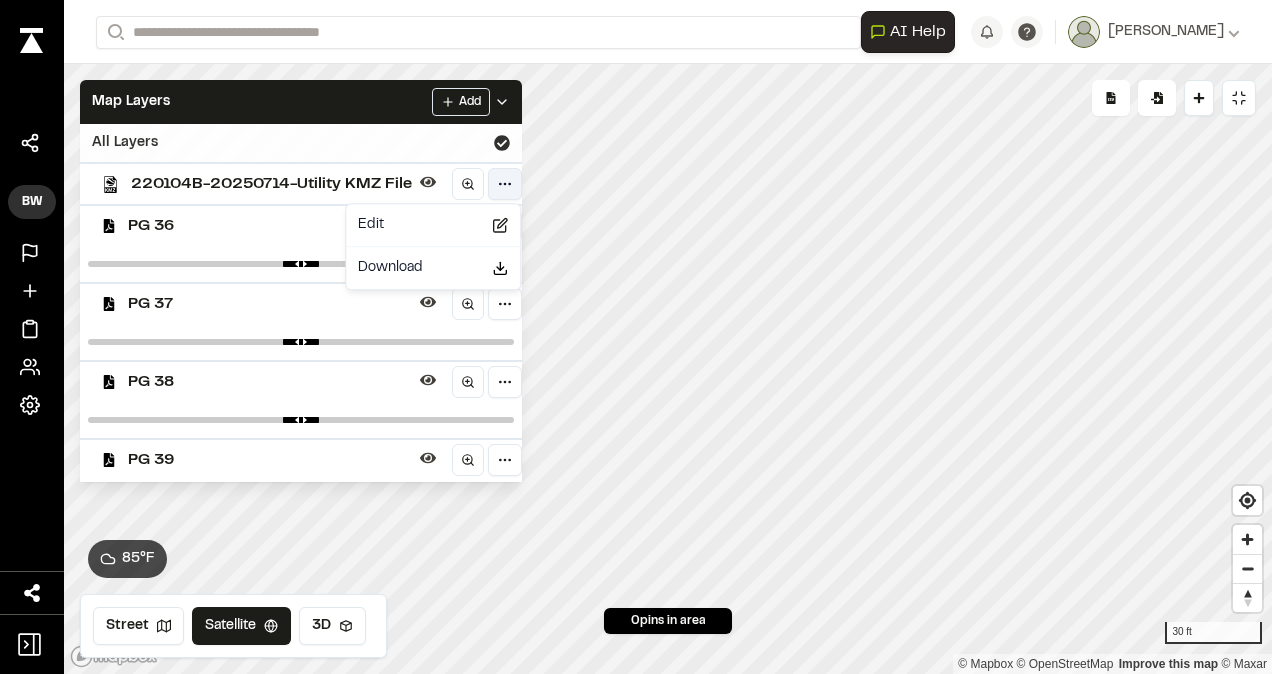 click on "**********" at bounding box center [636, 337] 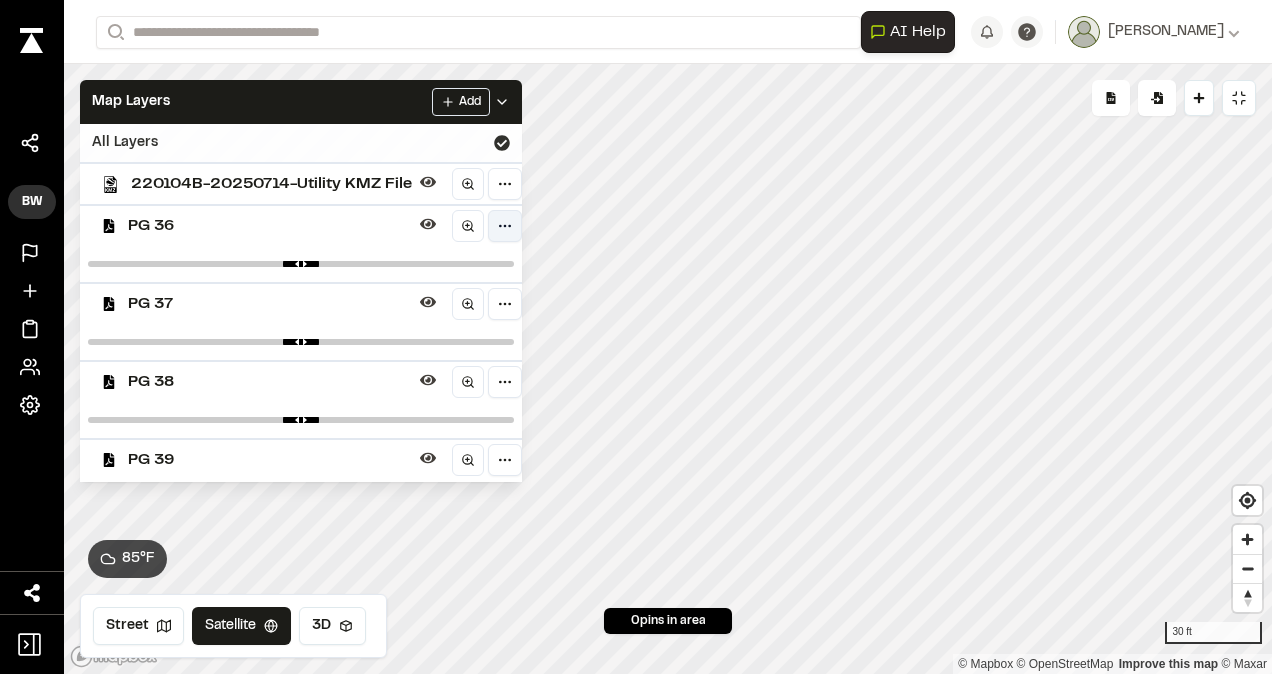 click on "**********" at bounding box center (636, 337) 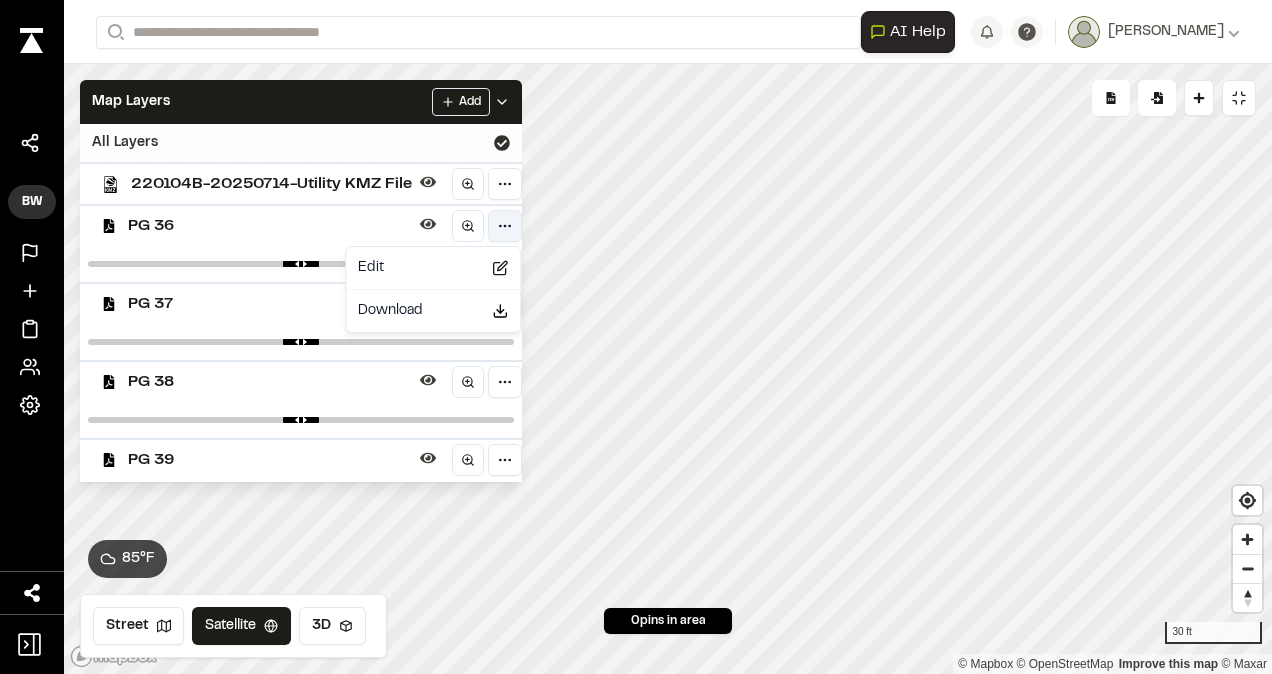 click on "**********" at bounding box center (636, 337) 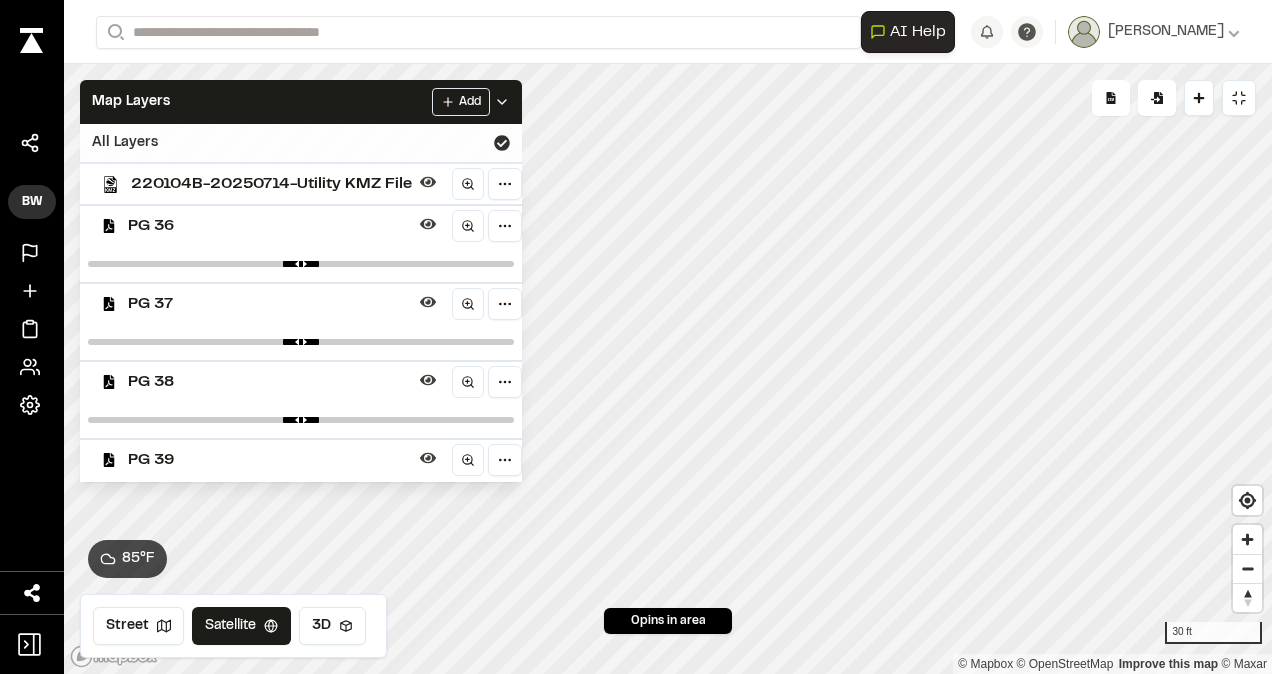 click 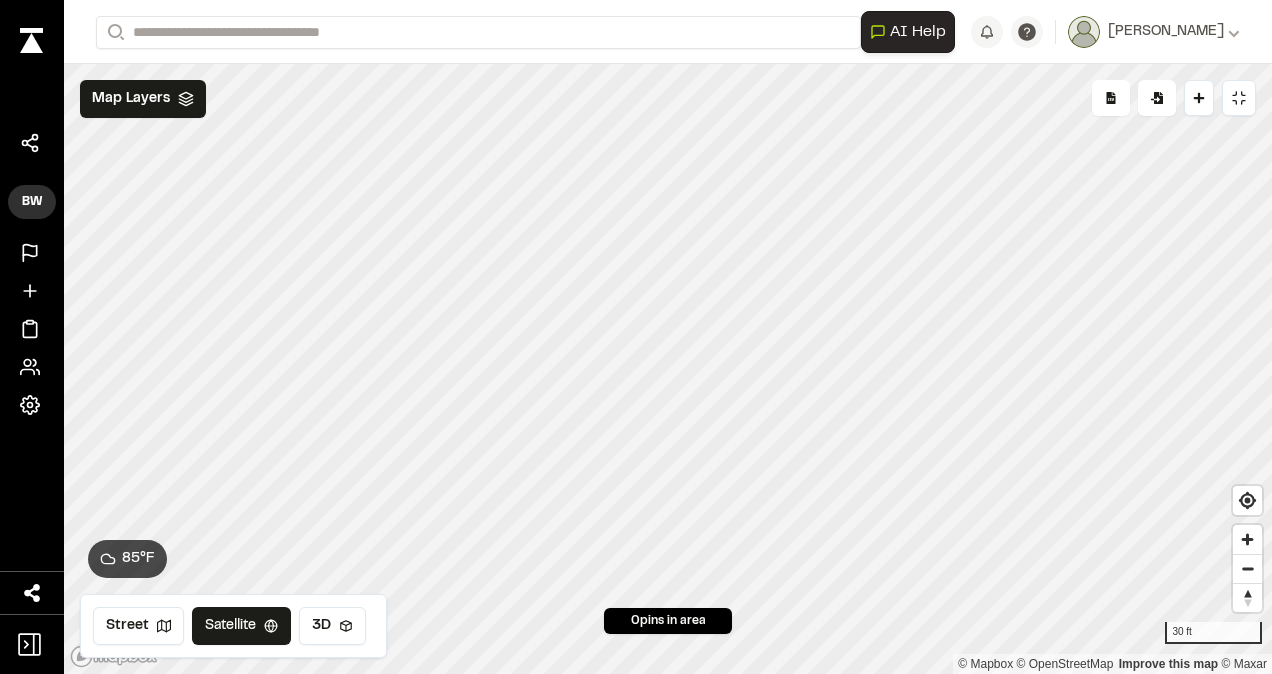 click on "**********" at bounding box center [636, 337] 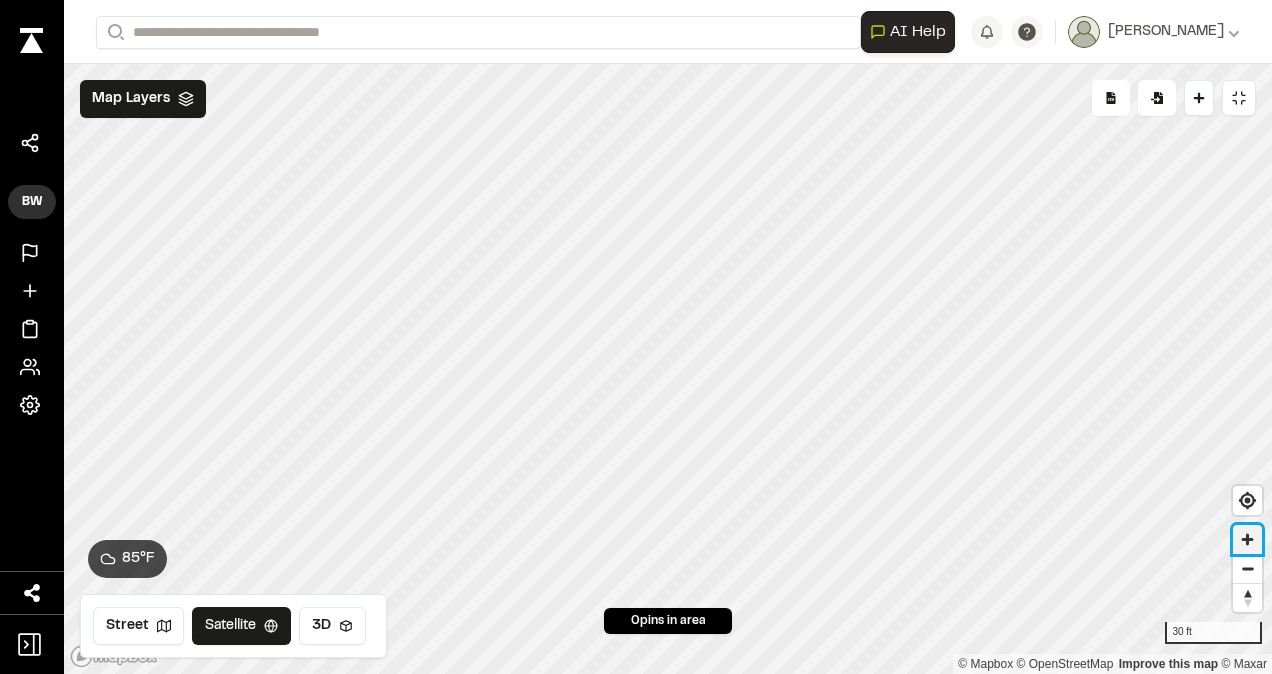 click on "30 ft © Mapbox   © OpenStreetMap   Improve this map   © Maxar" at bounding box center [668, 369] 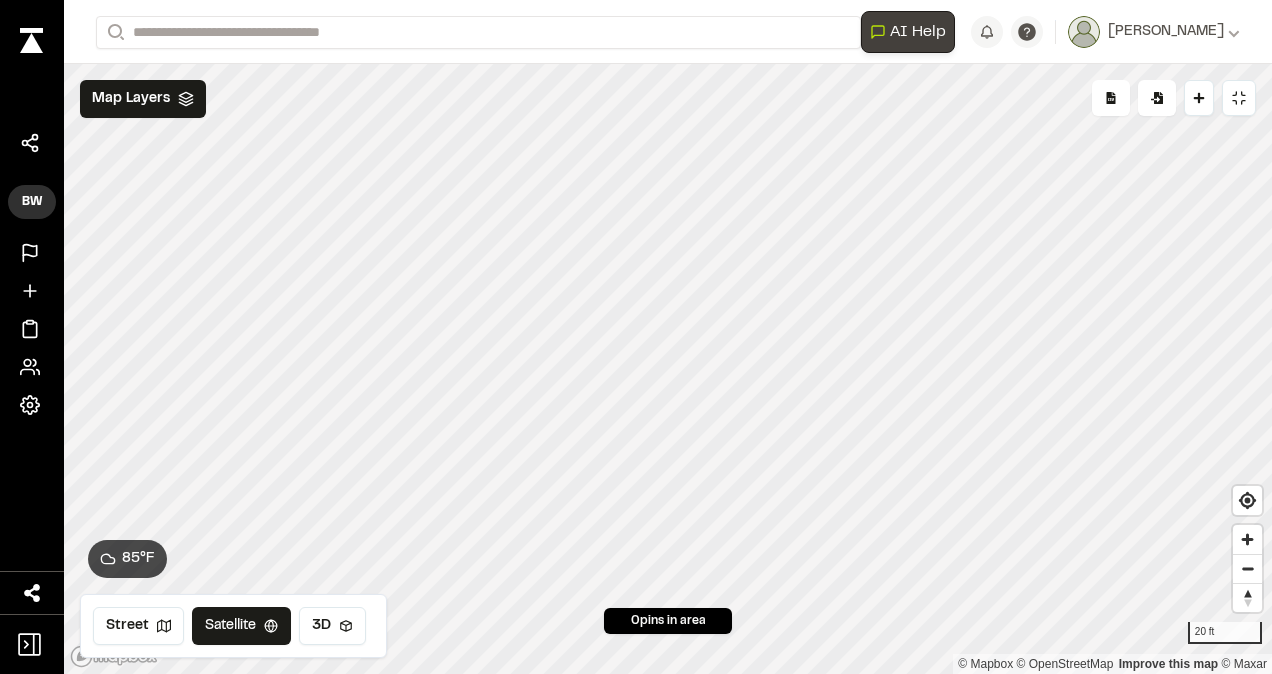 drag, startPoint x: 1247, startPoint y: 540, endPoint x: 895, endPoint y: 44, distance: 608.2105 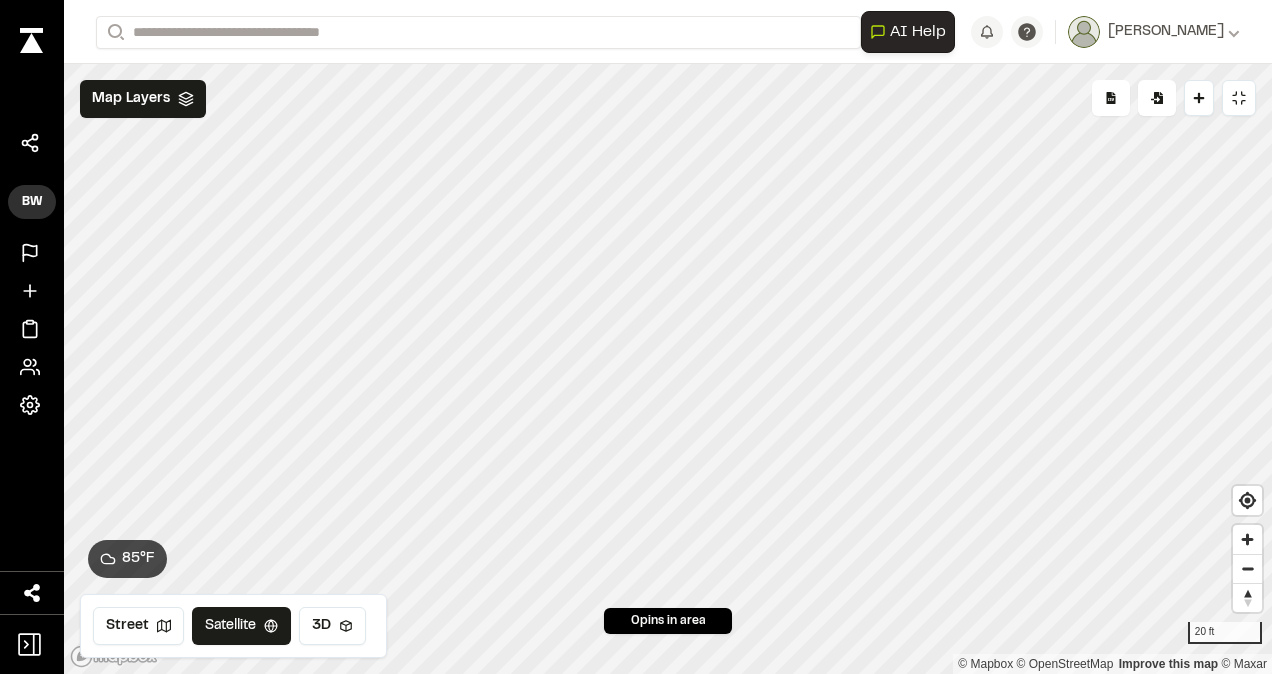 click on "**********" at bounding box center (636, 337) 